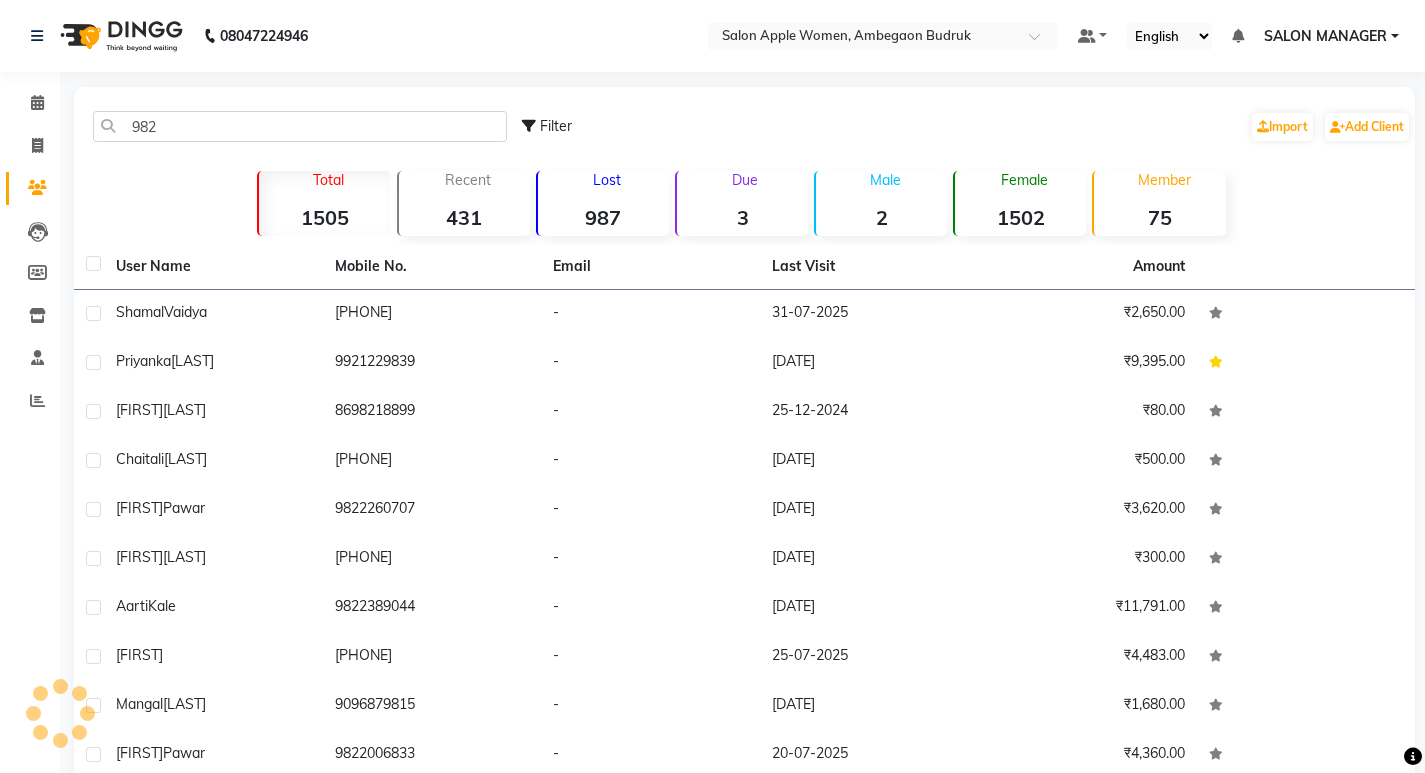 scroll, scrollTop: 0, scrollLeft: 0, axis: both 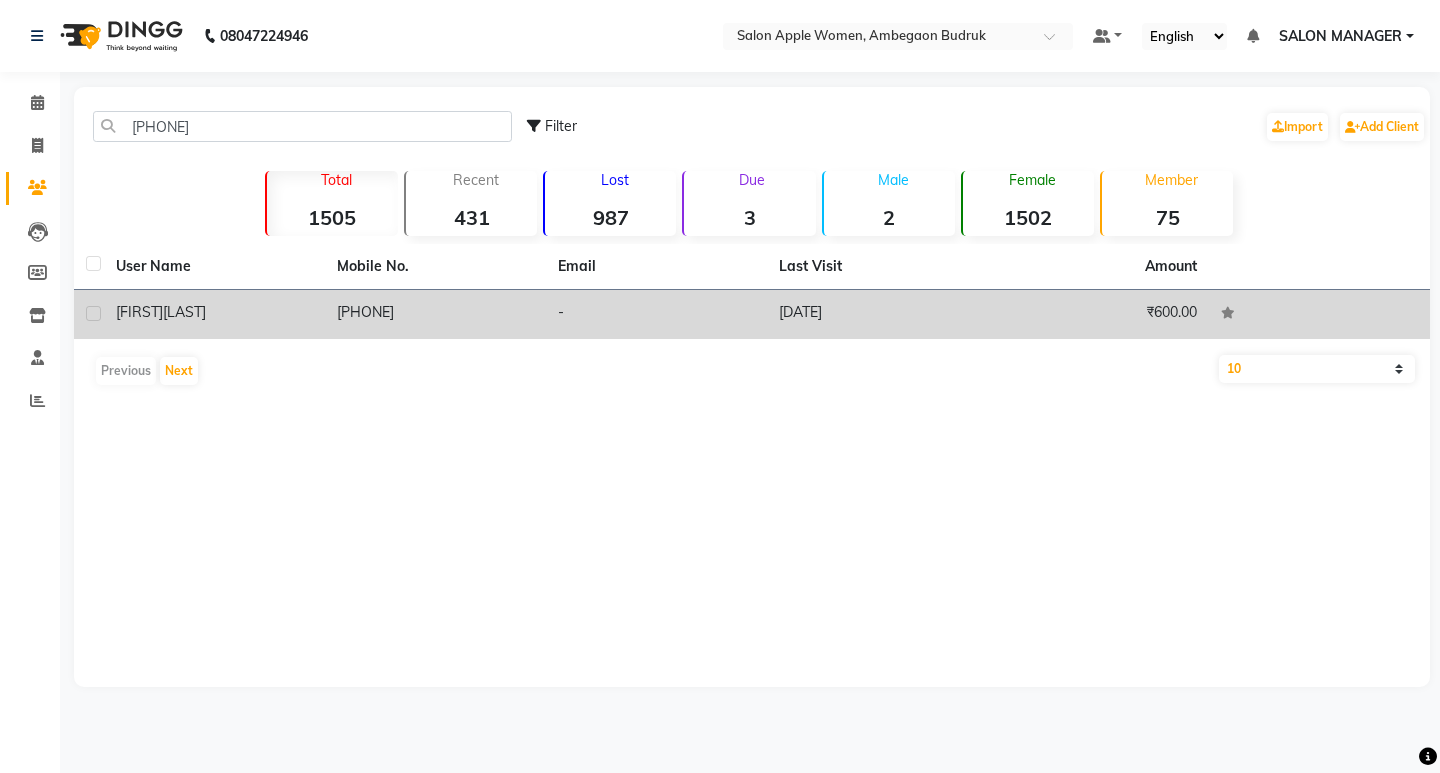 drag, startPoint x: 153, startPoint y: 310, endPoint x: 157, endPoint y: 321, distance: 11.7046995 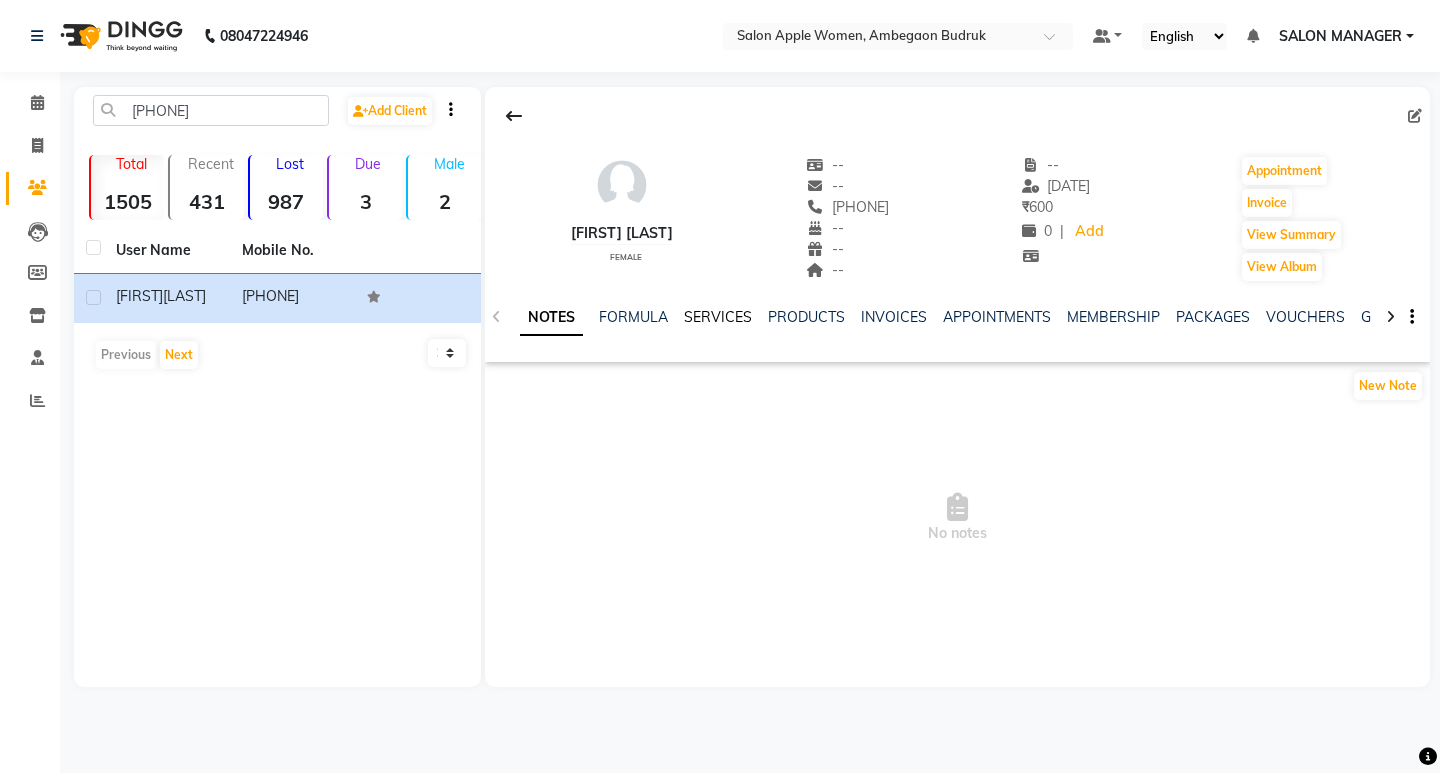 click on "SERVICES" 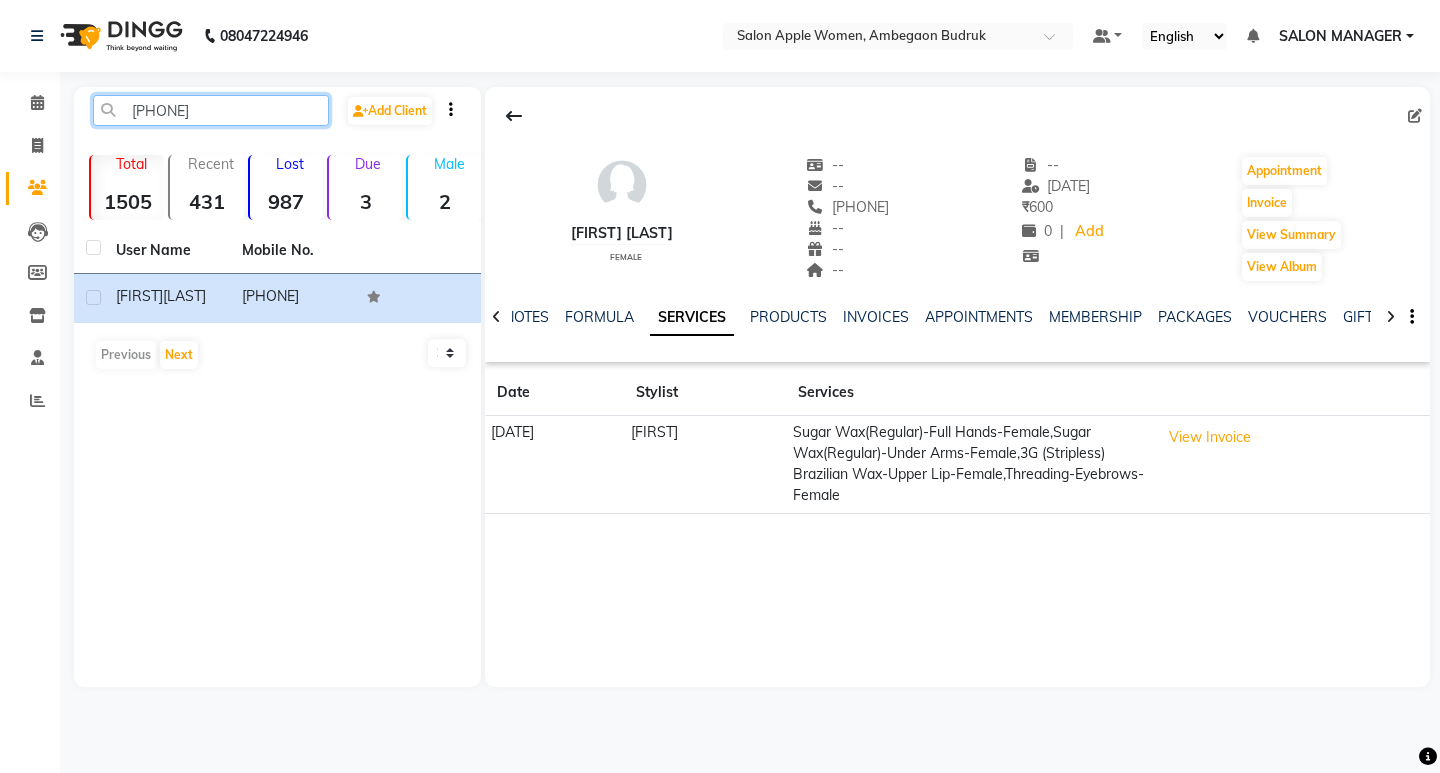 drag, startPoint x: 211, startPoint y: 124, endPoint x: 116, endPoint y: 118, distance: 95.189285 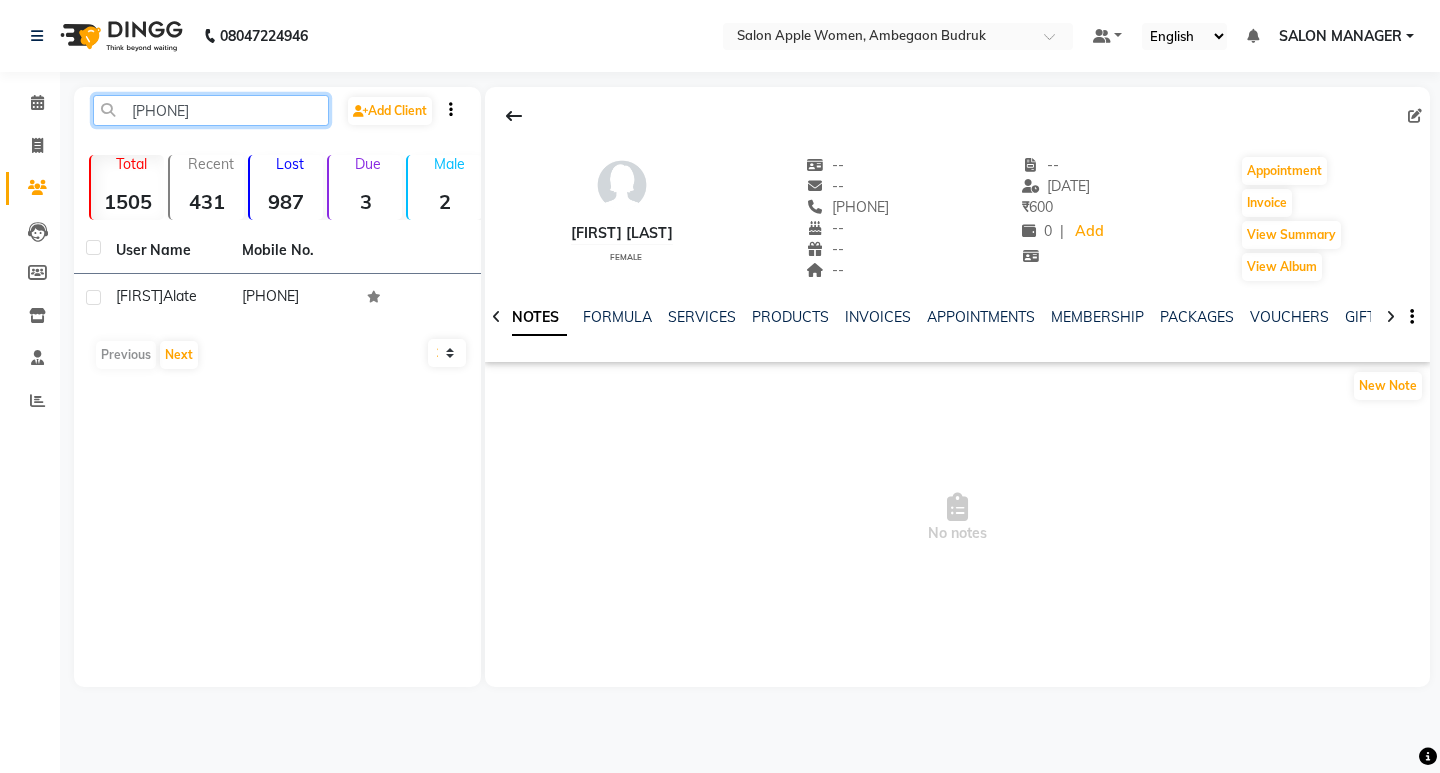 type on "[PHONE]" 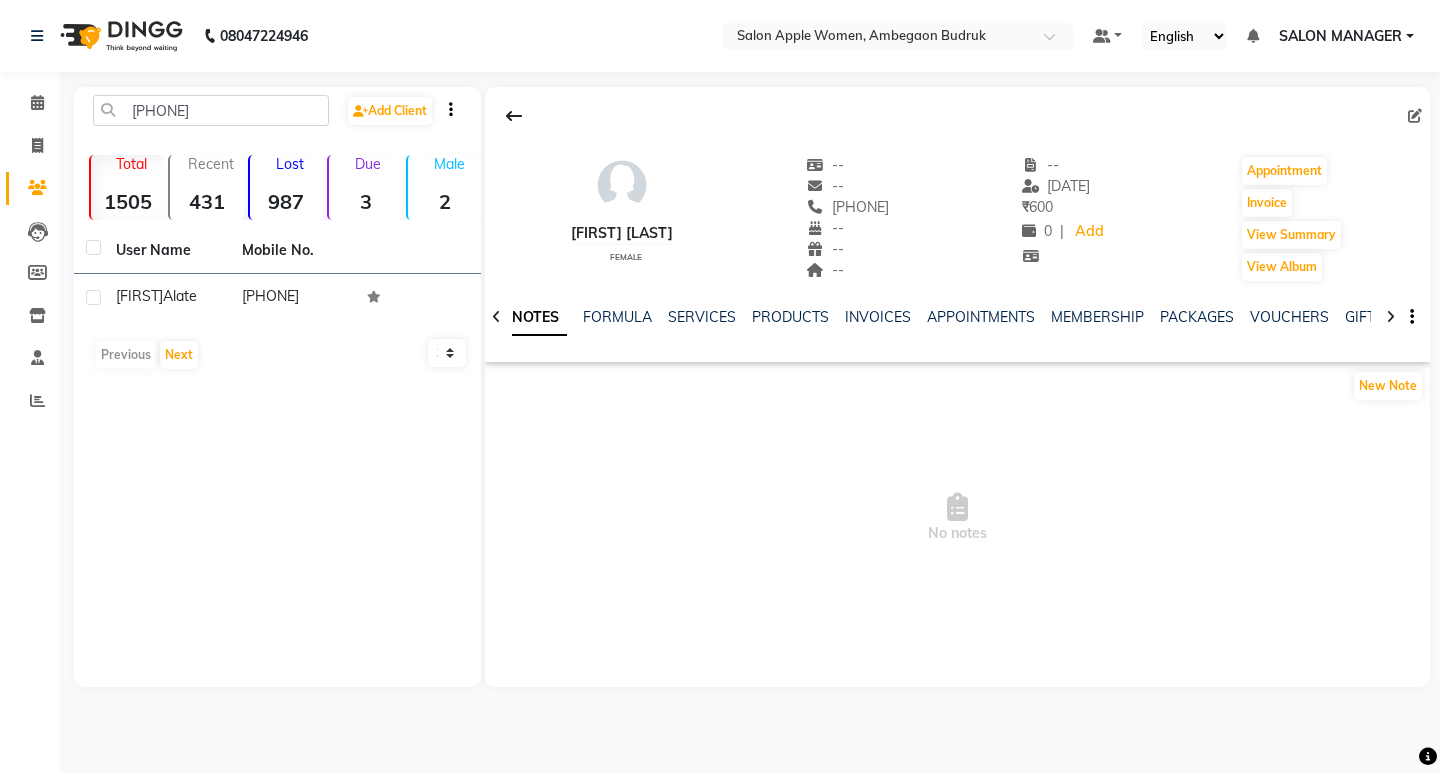 click on "[PHONE] Add Client Total 1505 Recent 431 Lost 987 Due 3 Male 2 Female 1502 Member 75 User Name Mobile No. [FIRST] [LAST] [PHONE] Previous Next 10 50 100" 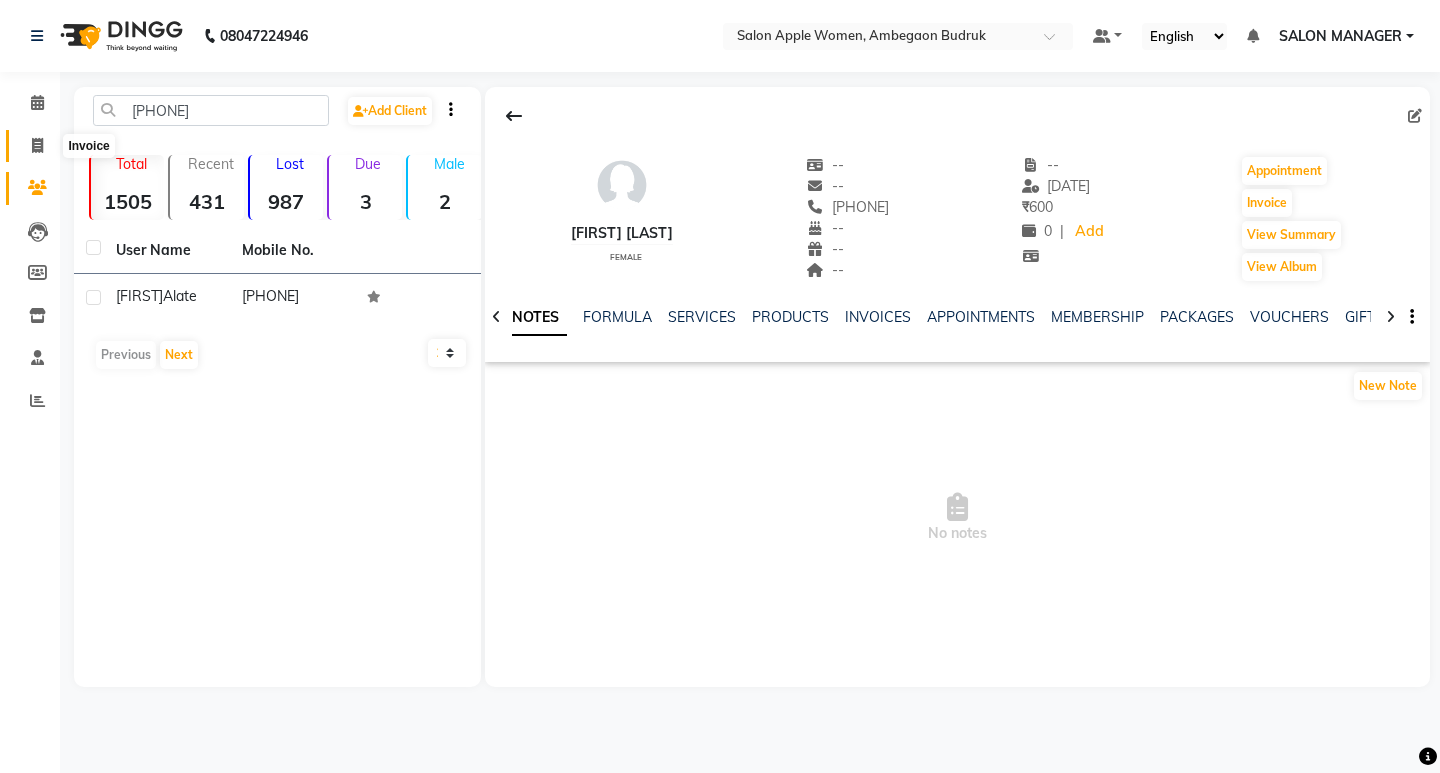 click 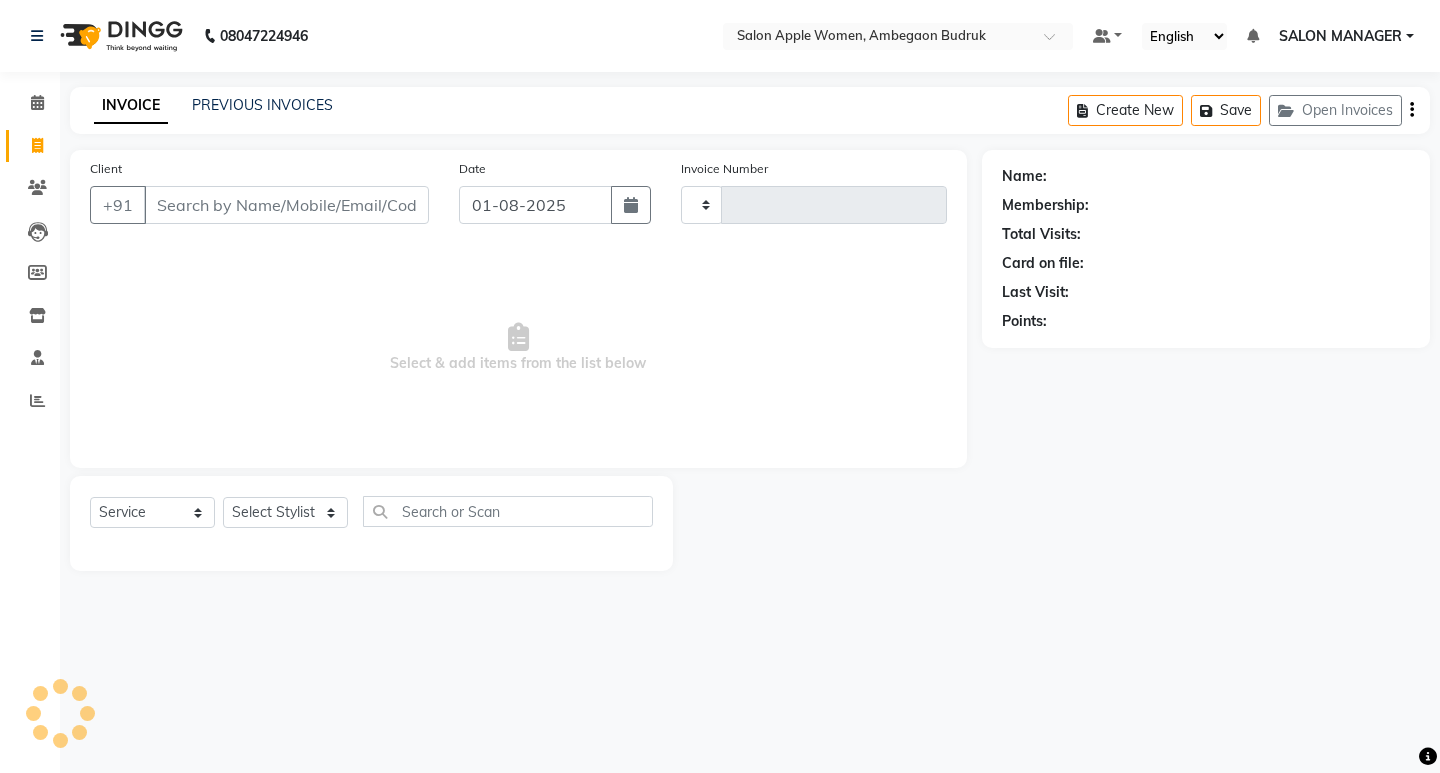 type on "0900" 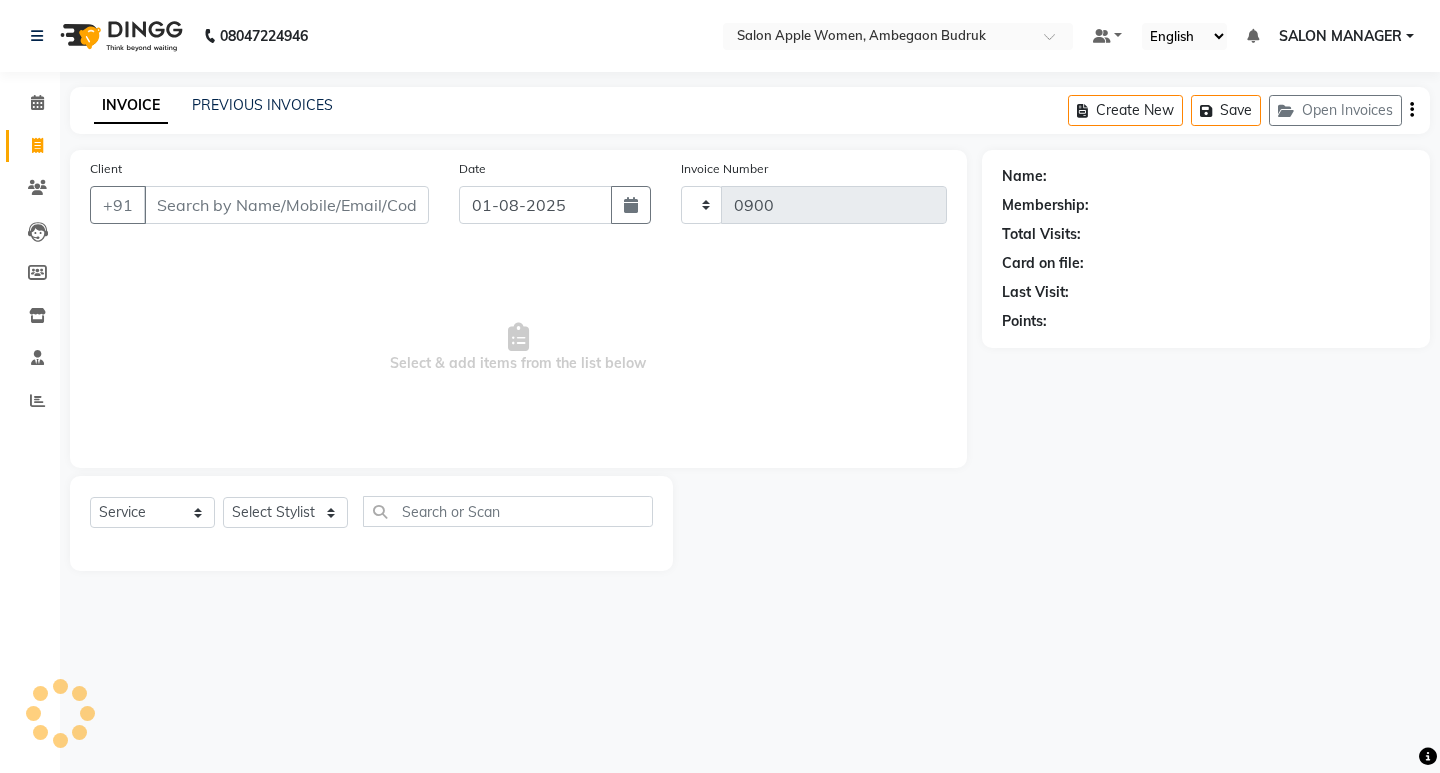 select on "6277" 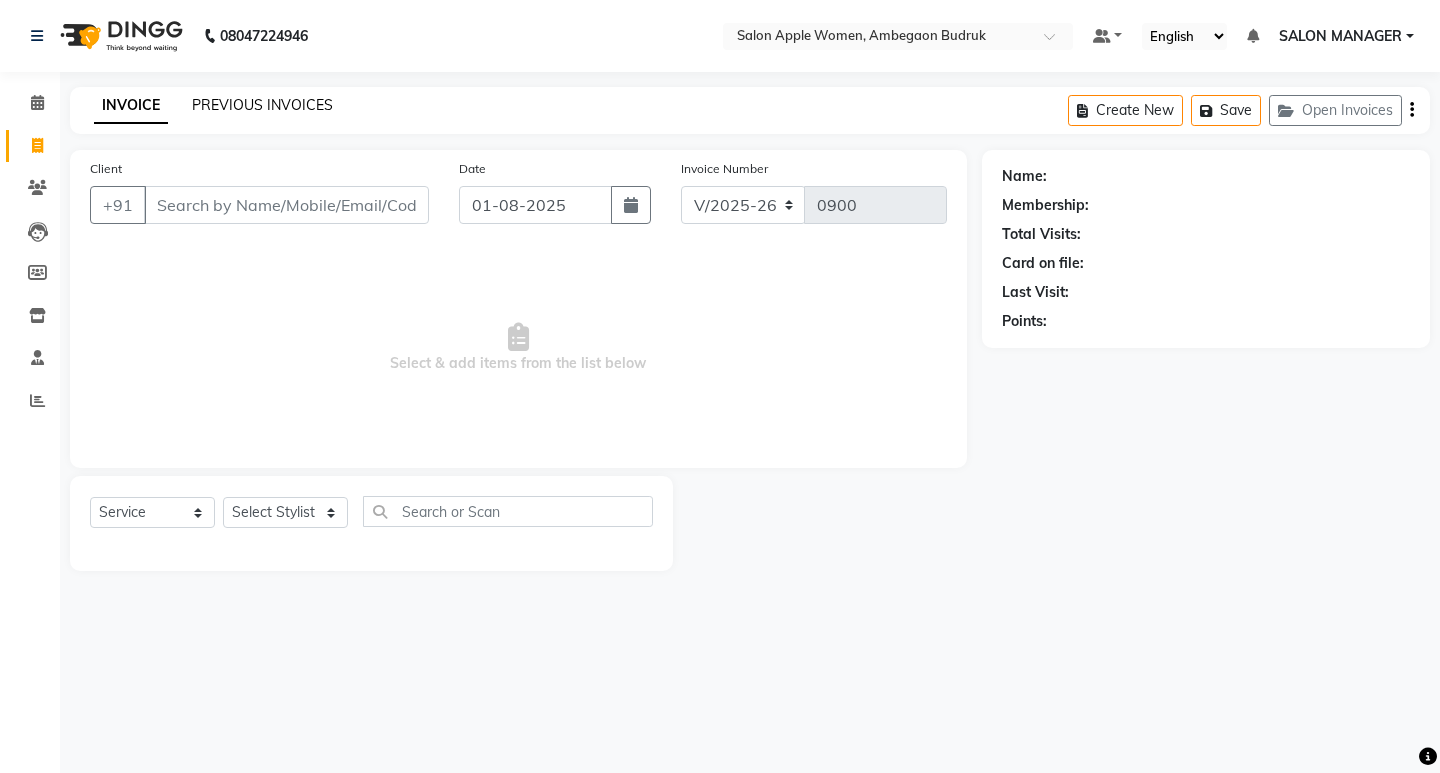 click on "PREVIOUS INVOICES" 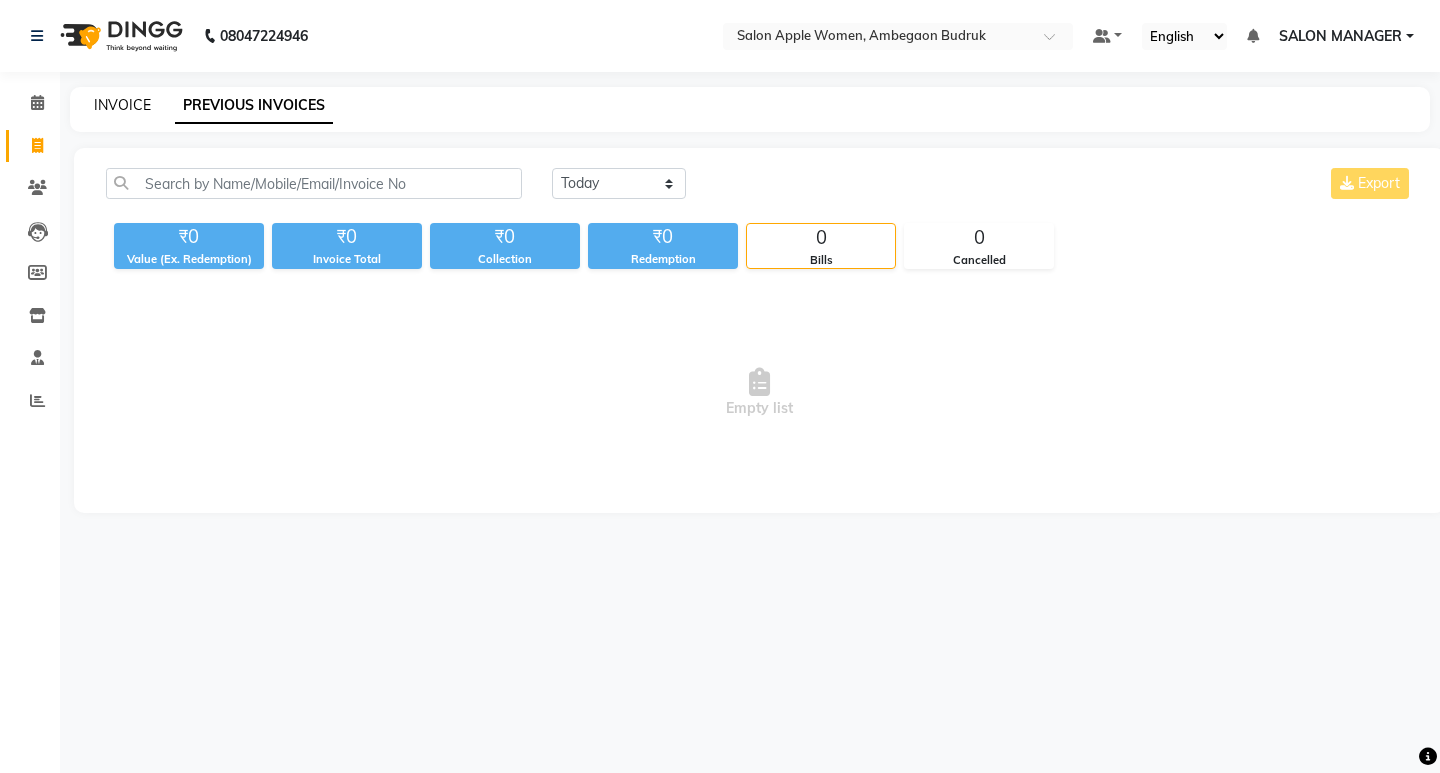 click on "INVOICE" 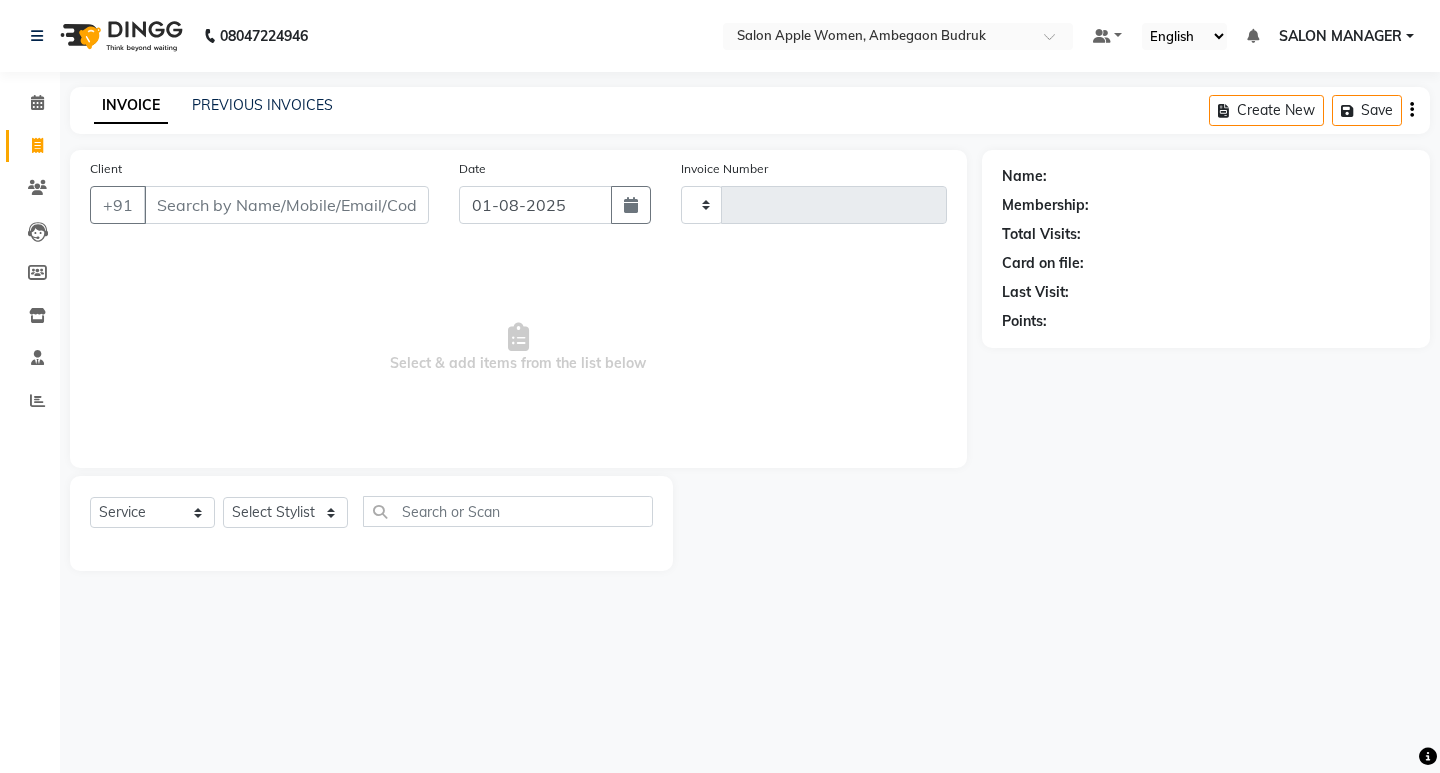 type on "0900" 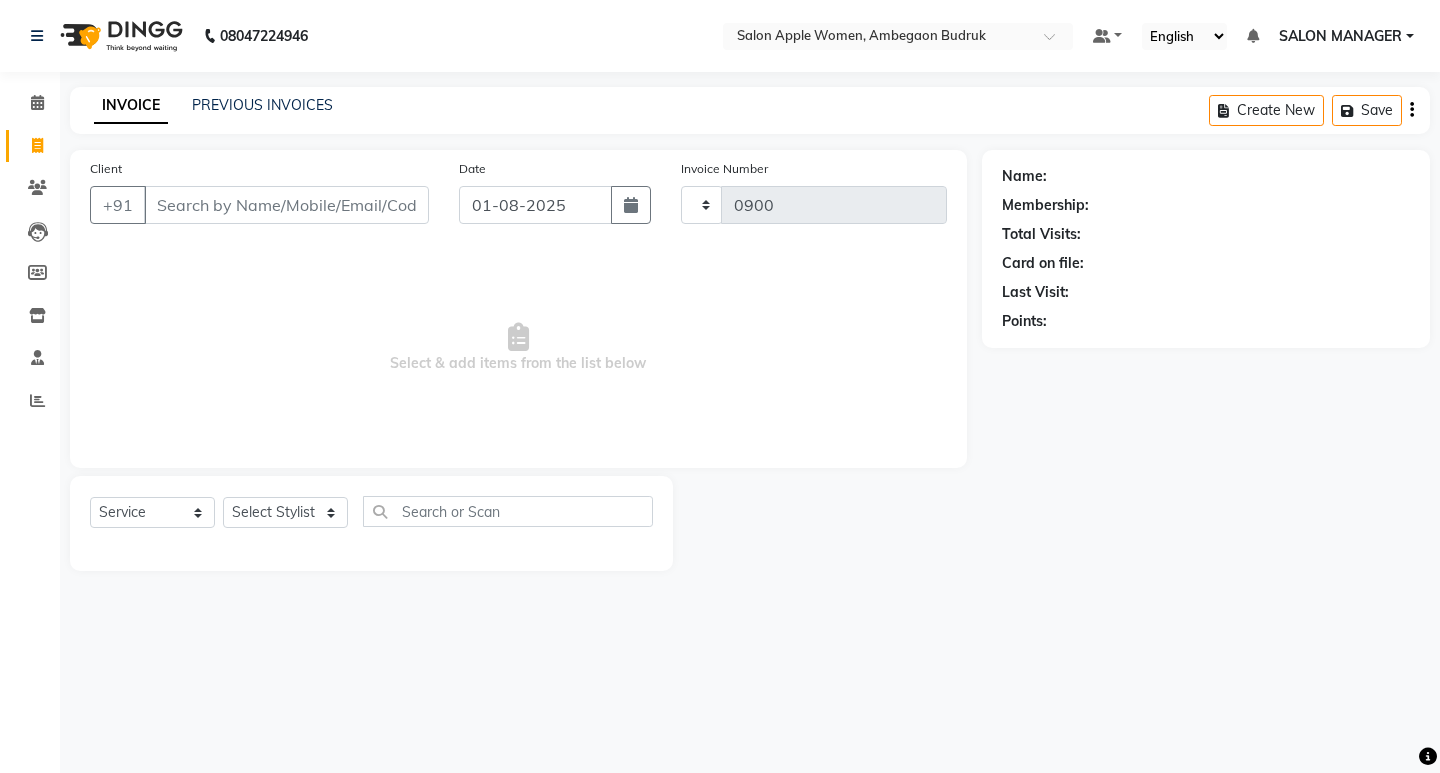 select on "6277" 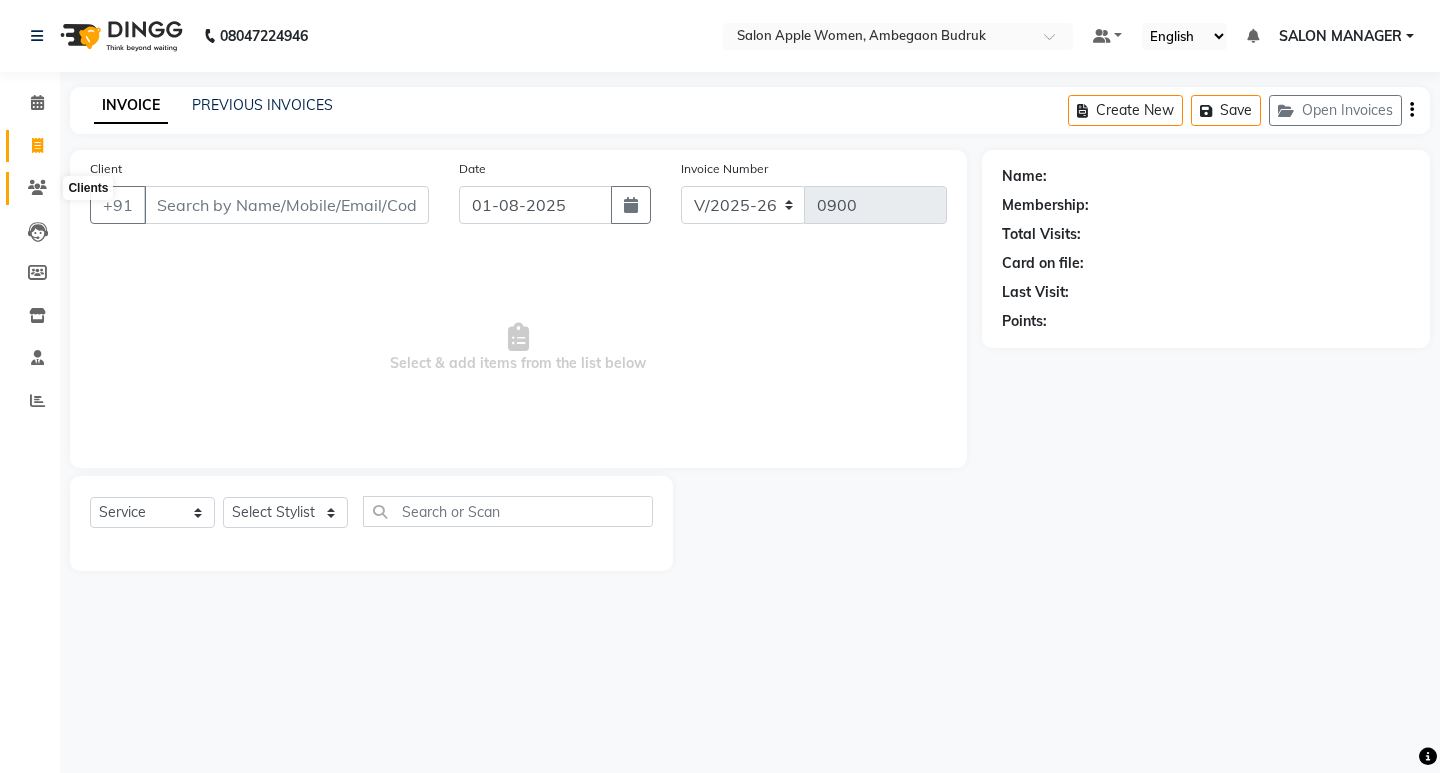 click 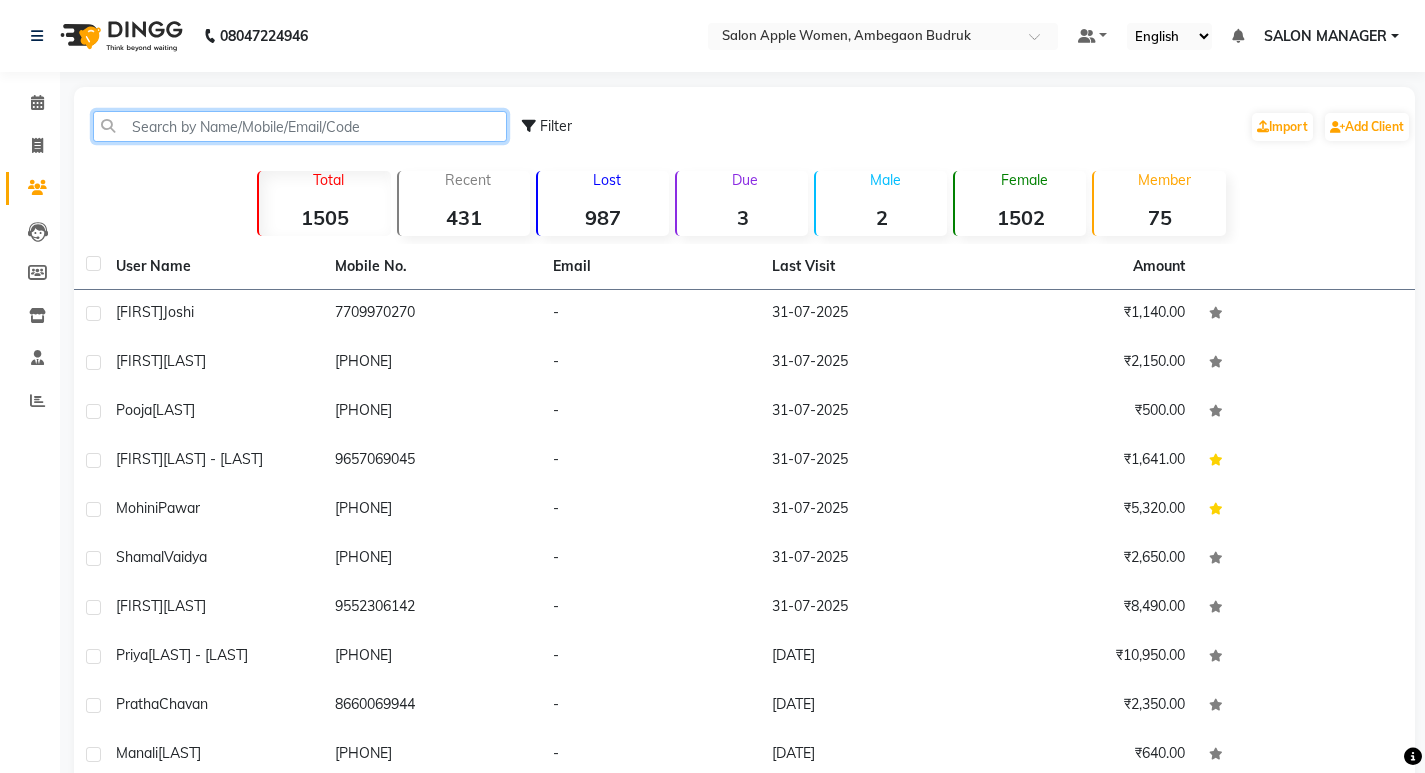 click 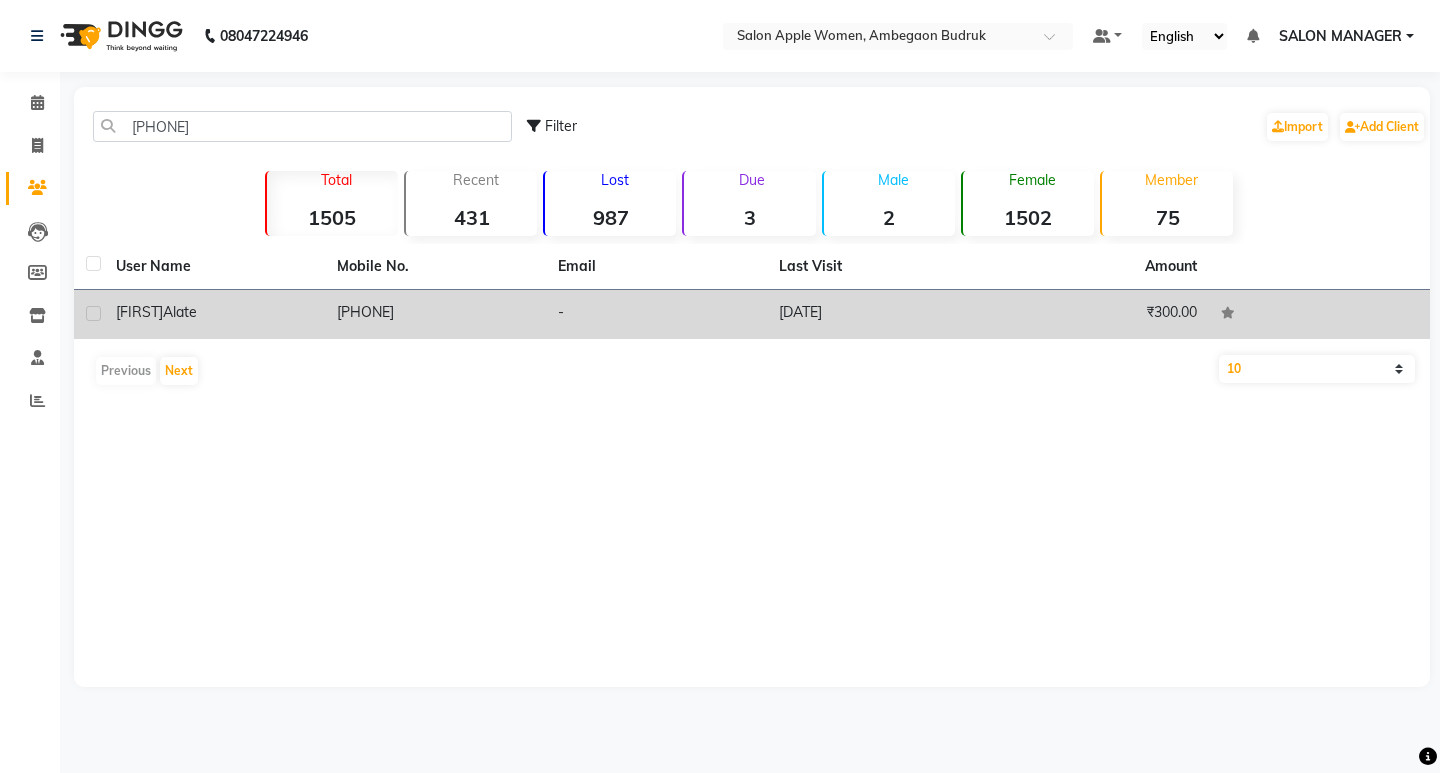 click on "[FIRST]" 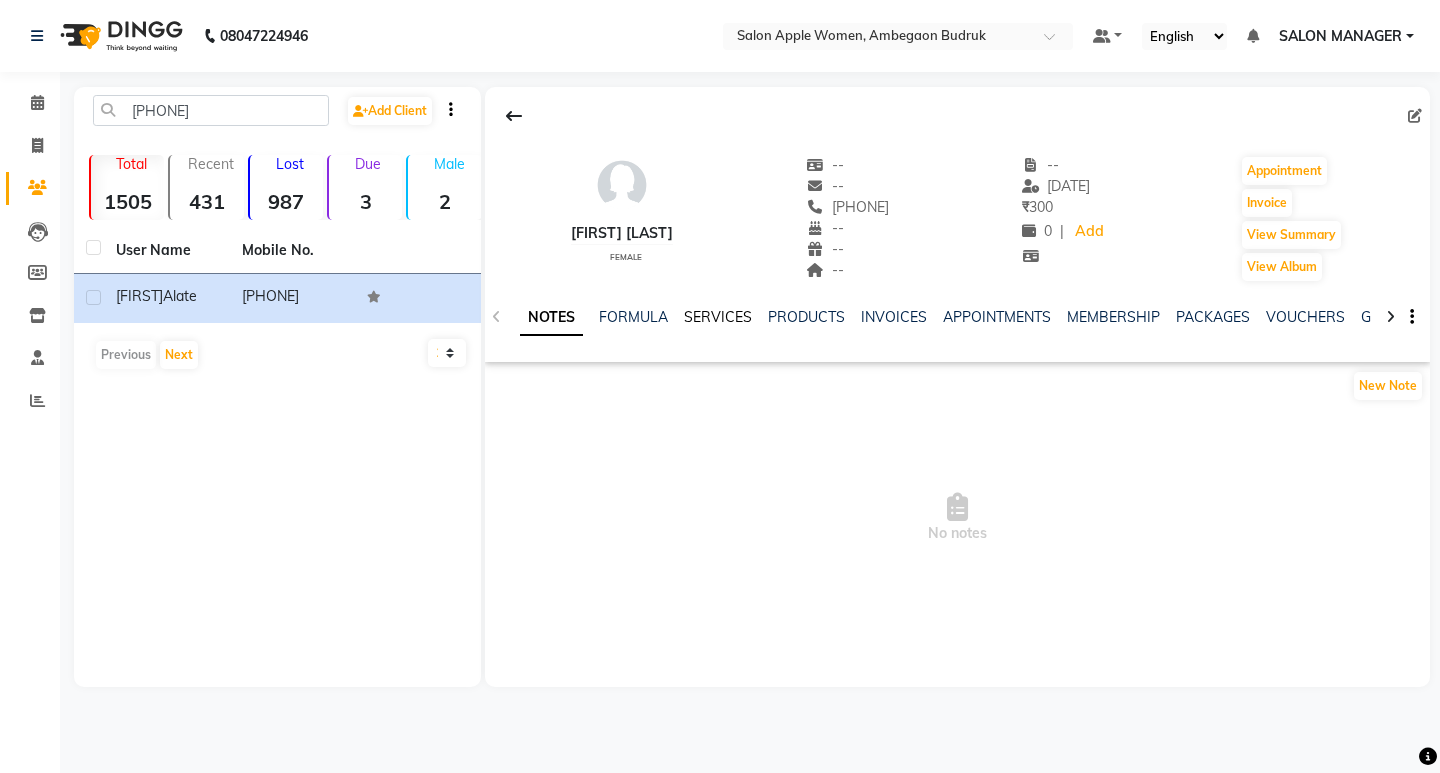 click on "SERVICES" 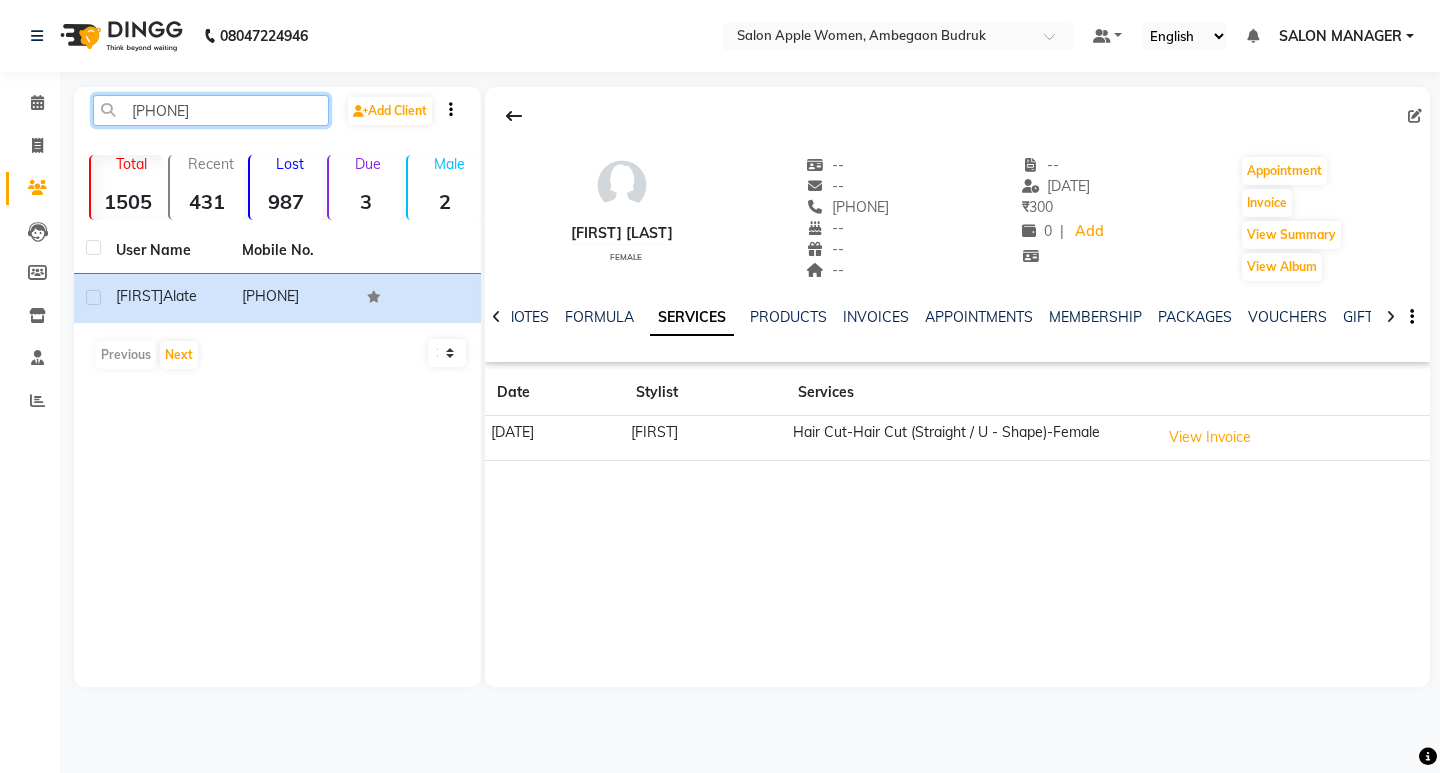 drag, startPoint x: 212, startPoint y: 110, endPoint x: 93, endPoint y: 133, distance: 121.20231 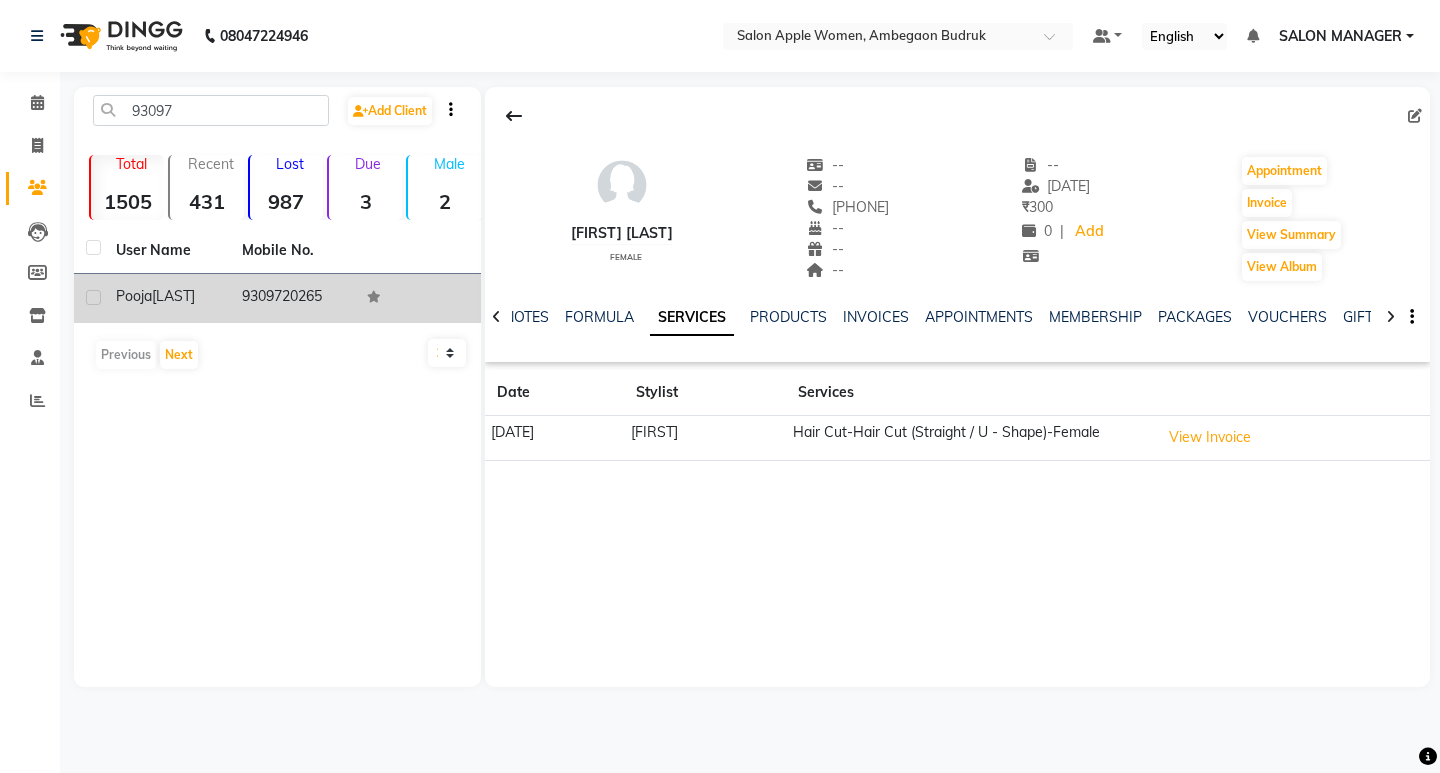 click on "9309720265" 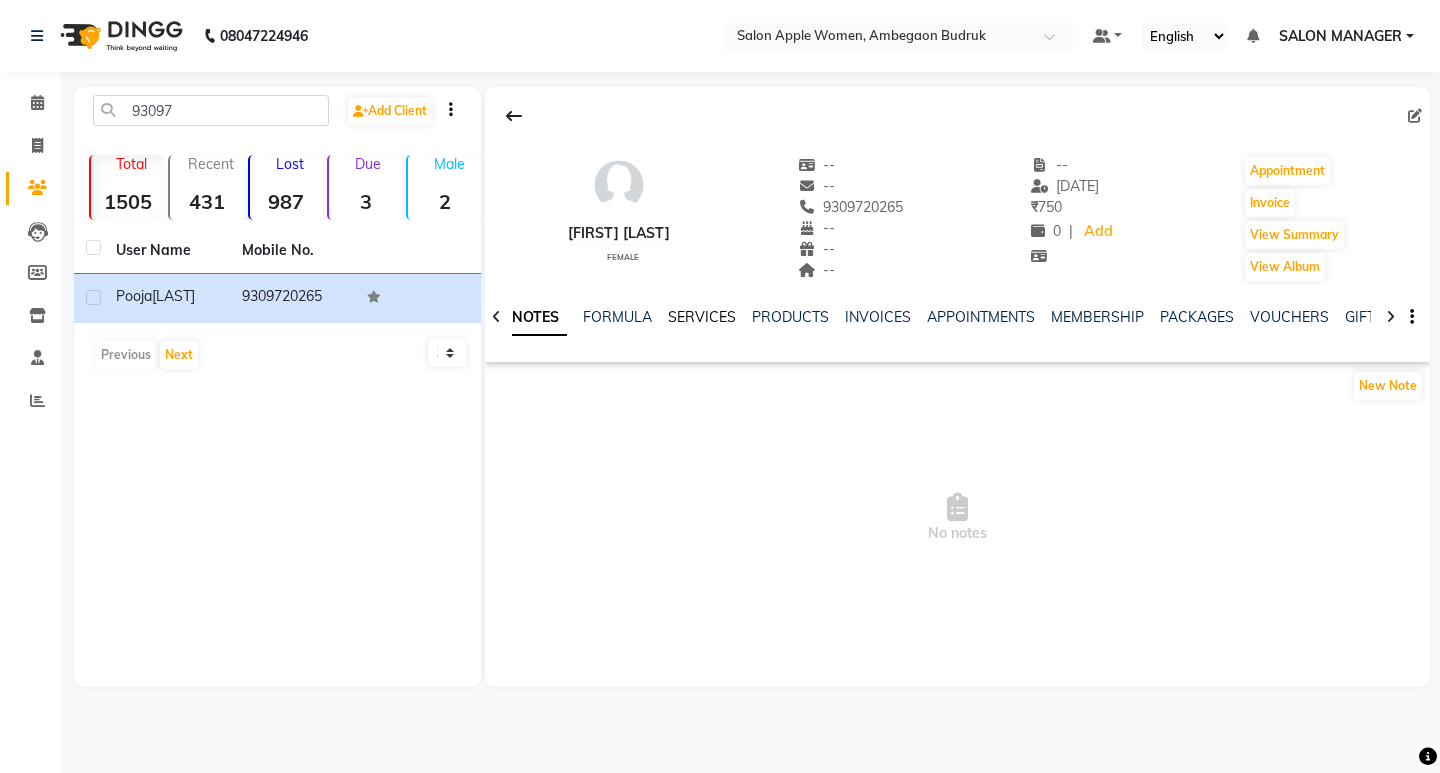 click on "SERVICES" 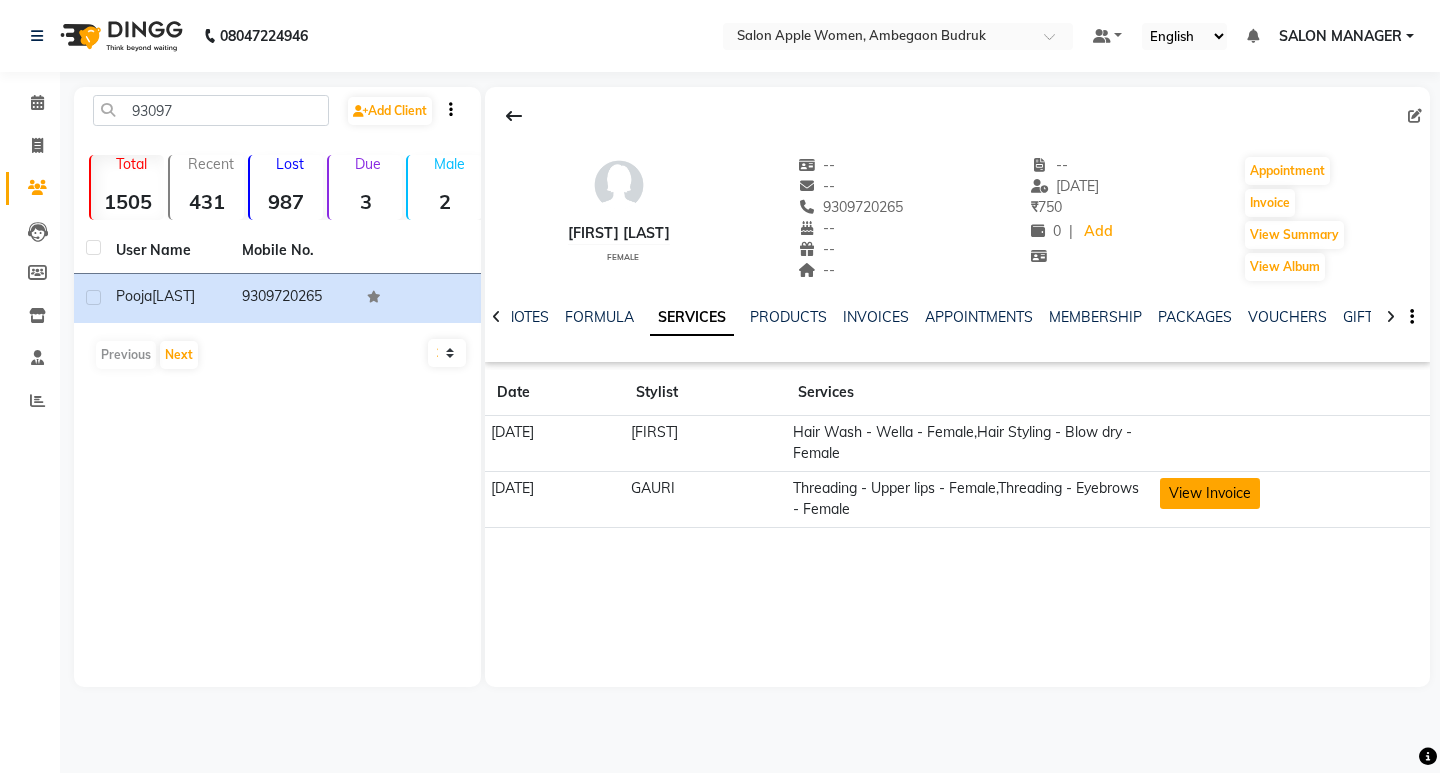 click on "View Invoice" 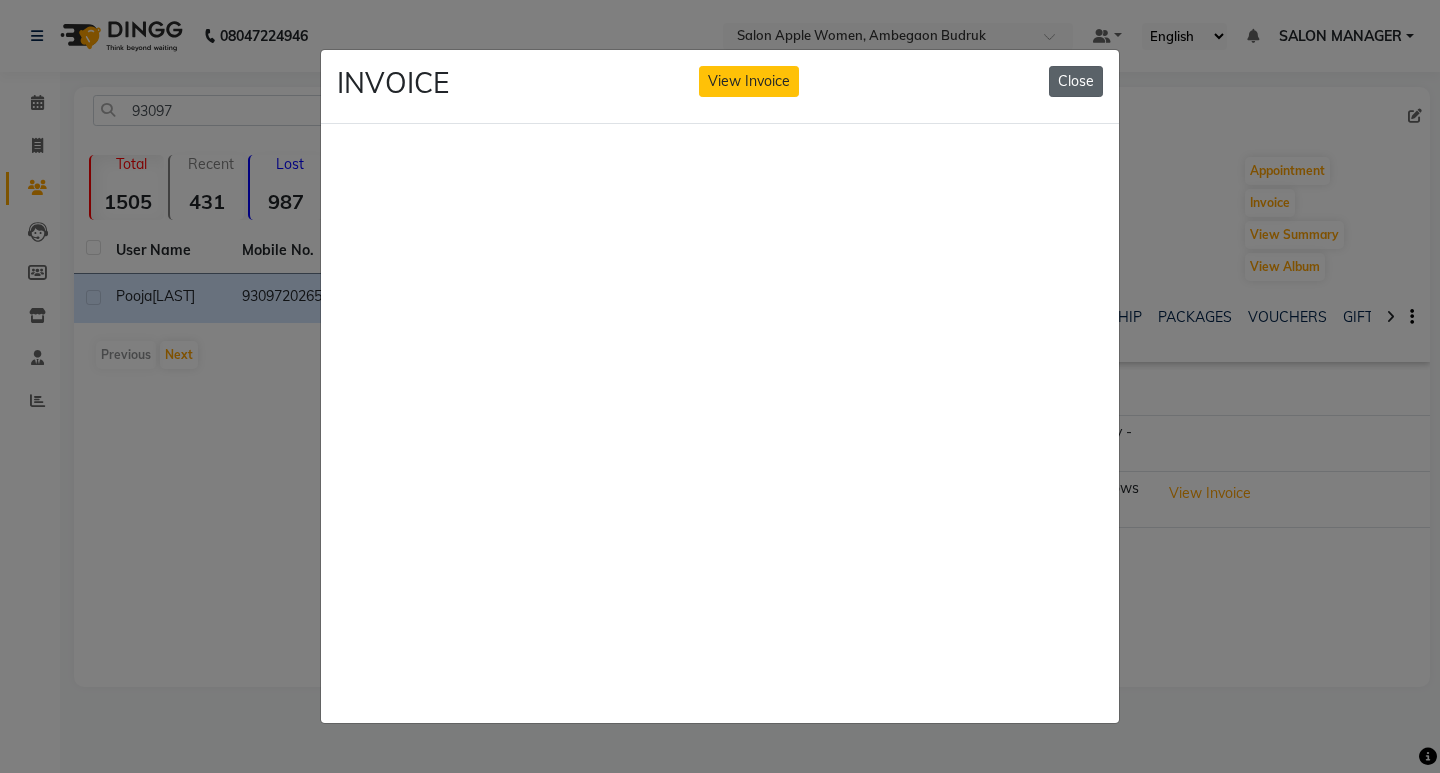 click on "Close" 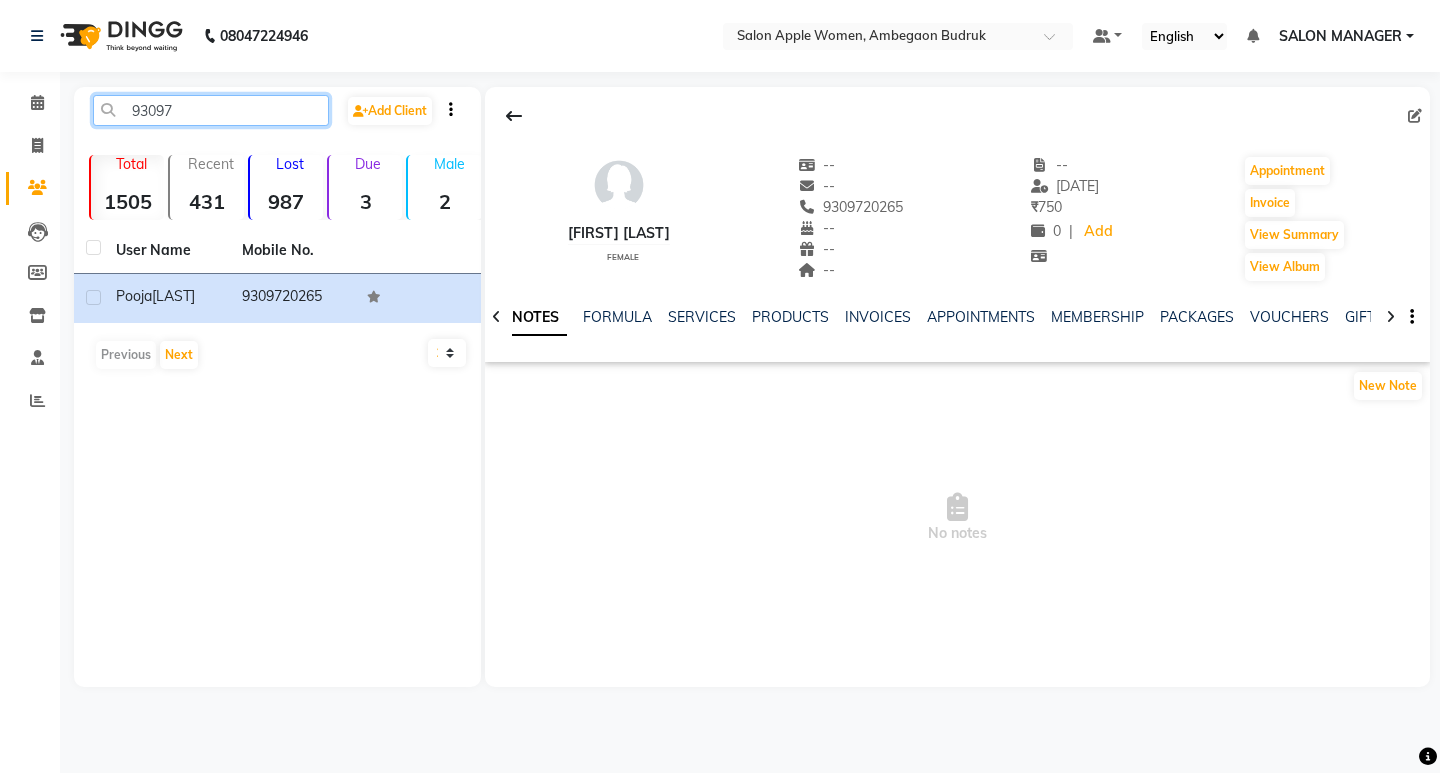 drag, startPoint x: 185, startPoint y: 107, endPoint x: 101, endPoint y: 115, distance: 84.38009 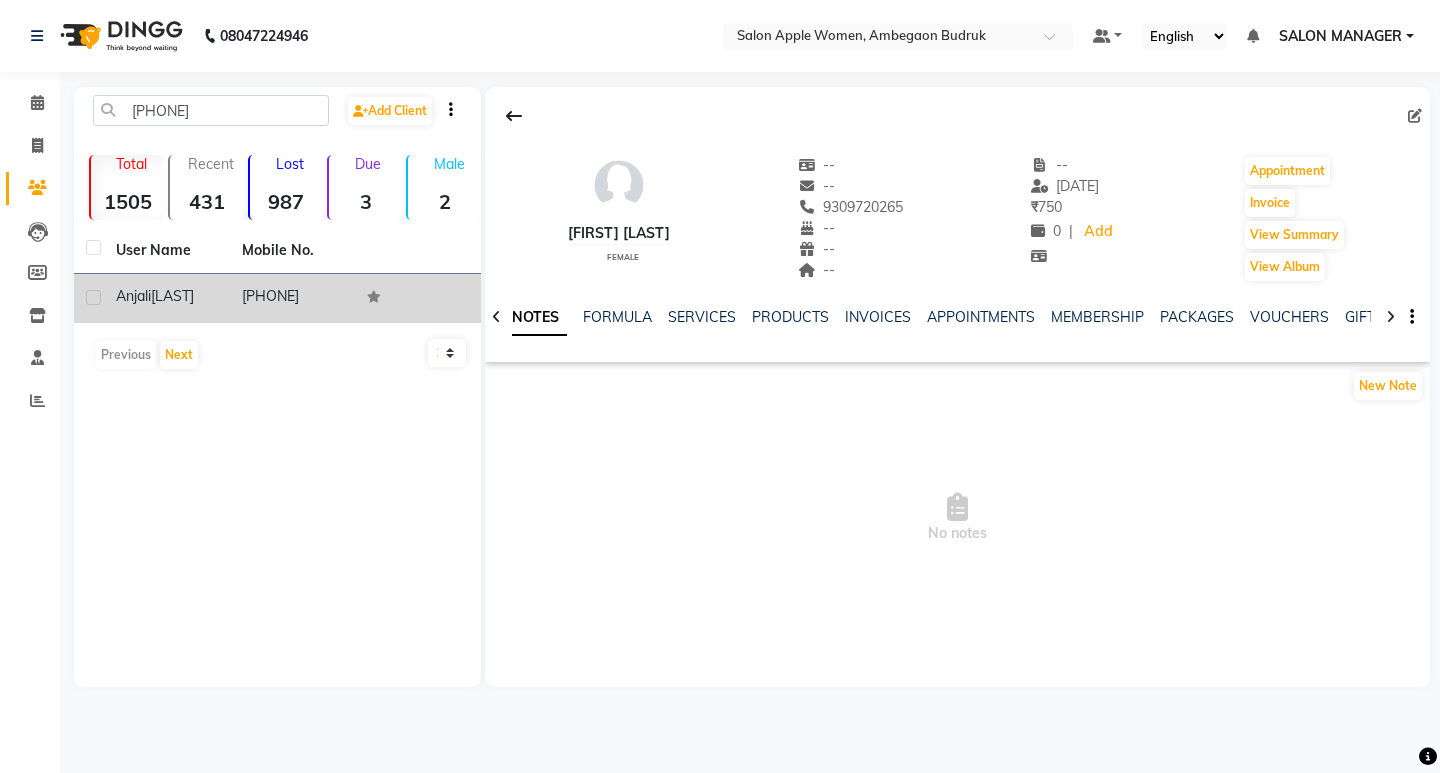 drag, startPoint x: 250, startPoint y: 299, endPoint x: 272, endPoint y: 291, distance: 23.409399 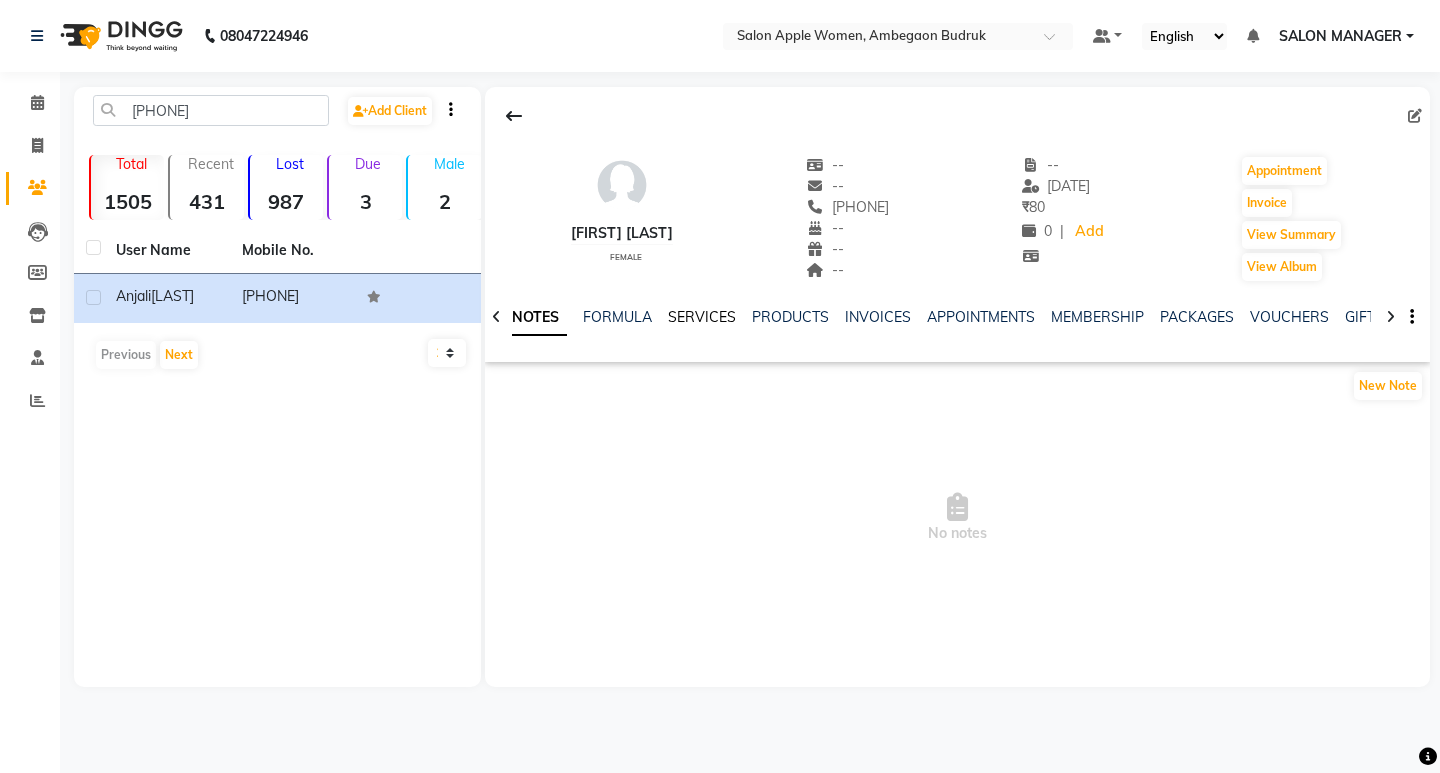 click on "SERVICES" 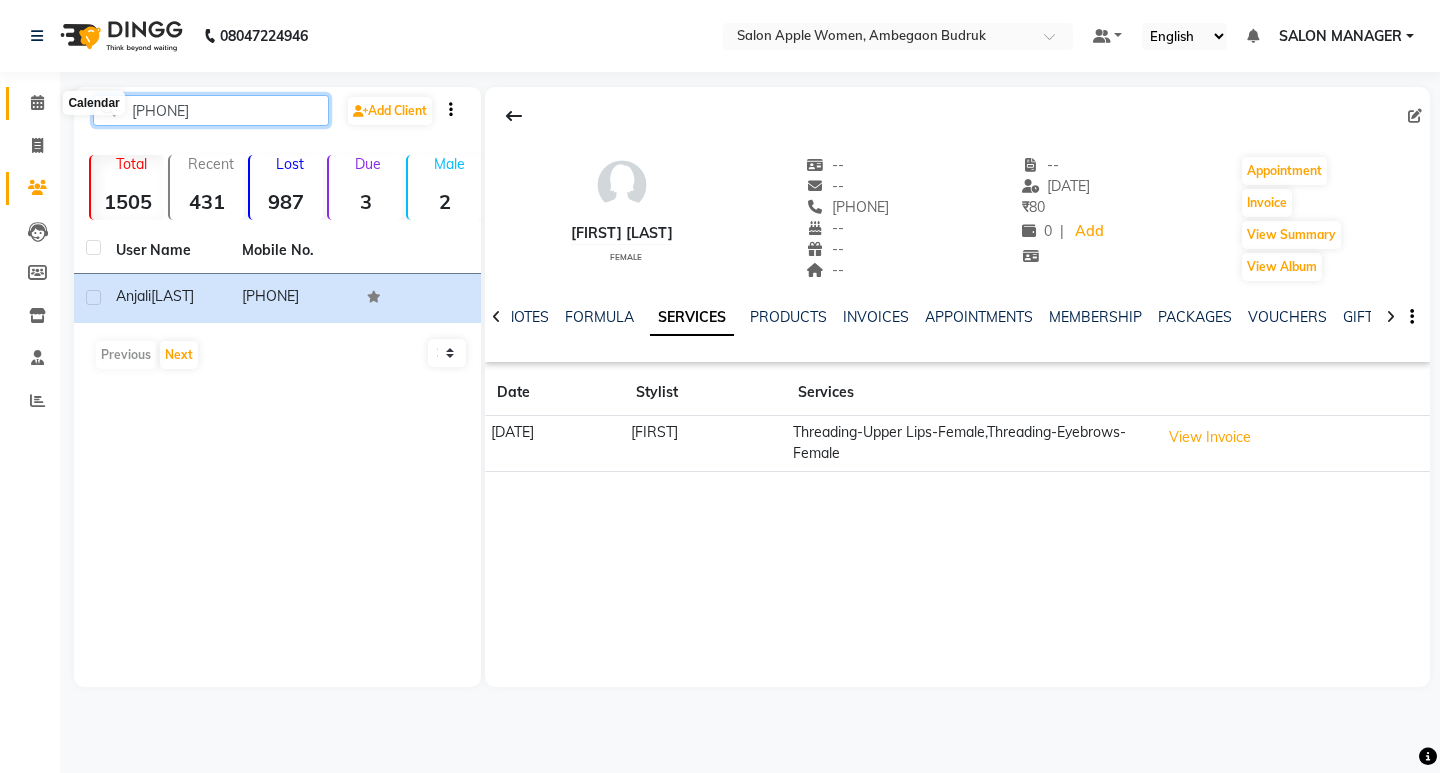 drag, startPoint x: 194, startPoint y: 114, endPoint x: 47, endPoint y: 105, distance: 147.27525 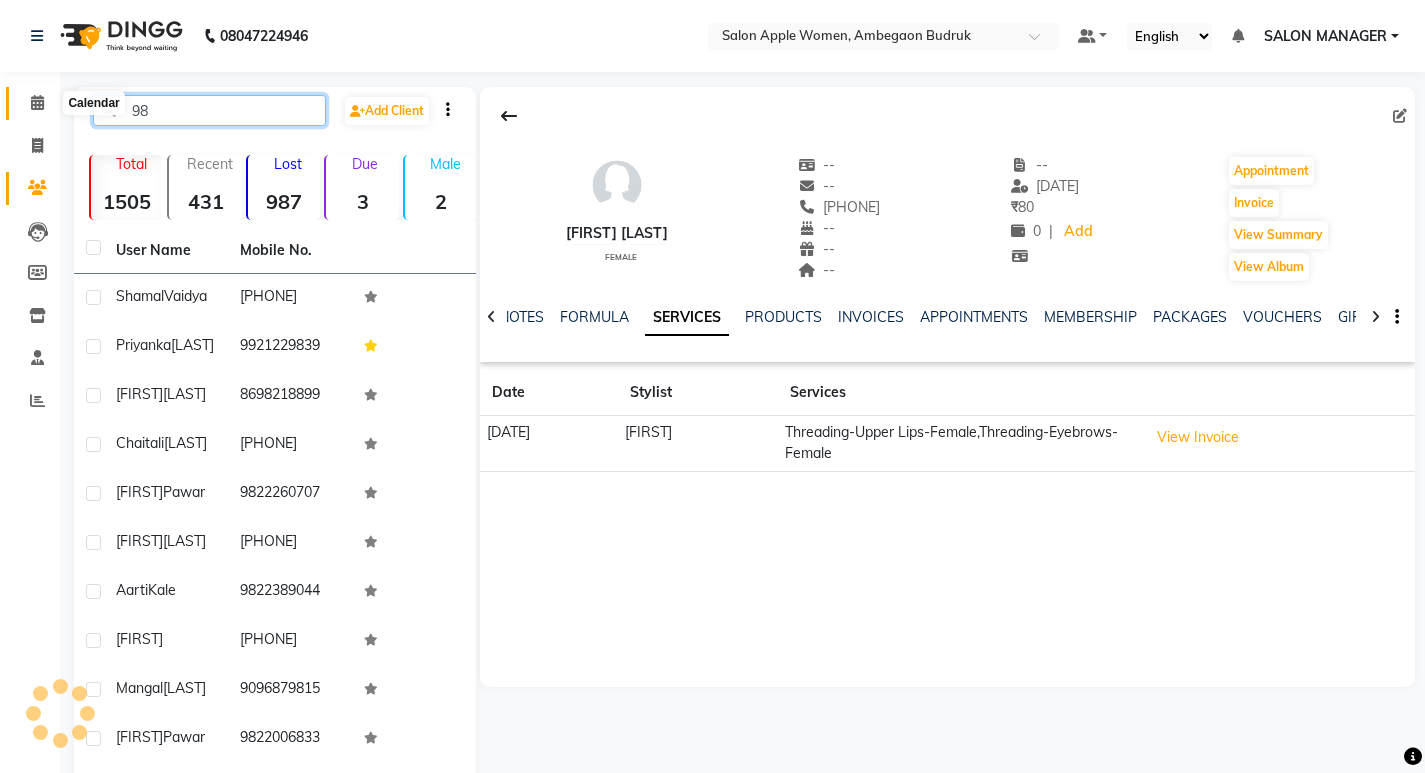 type on "9" 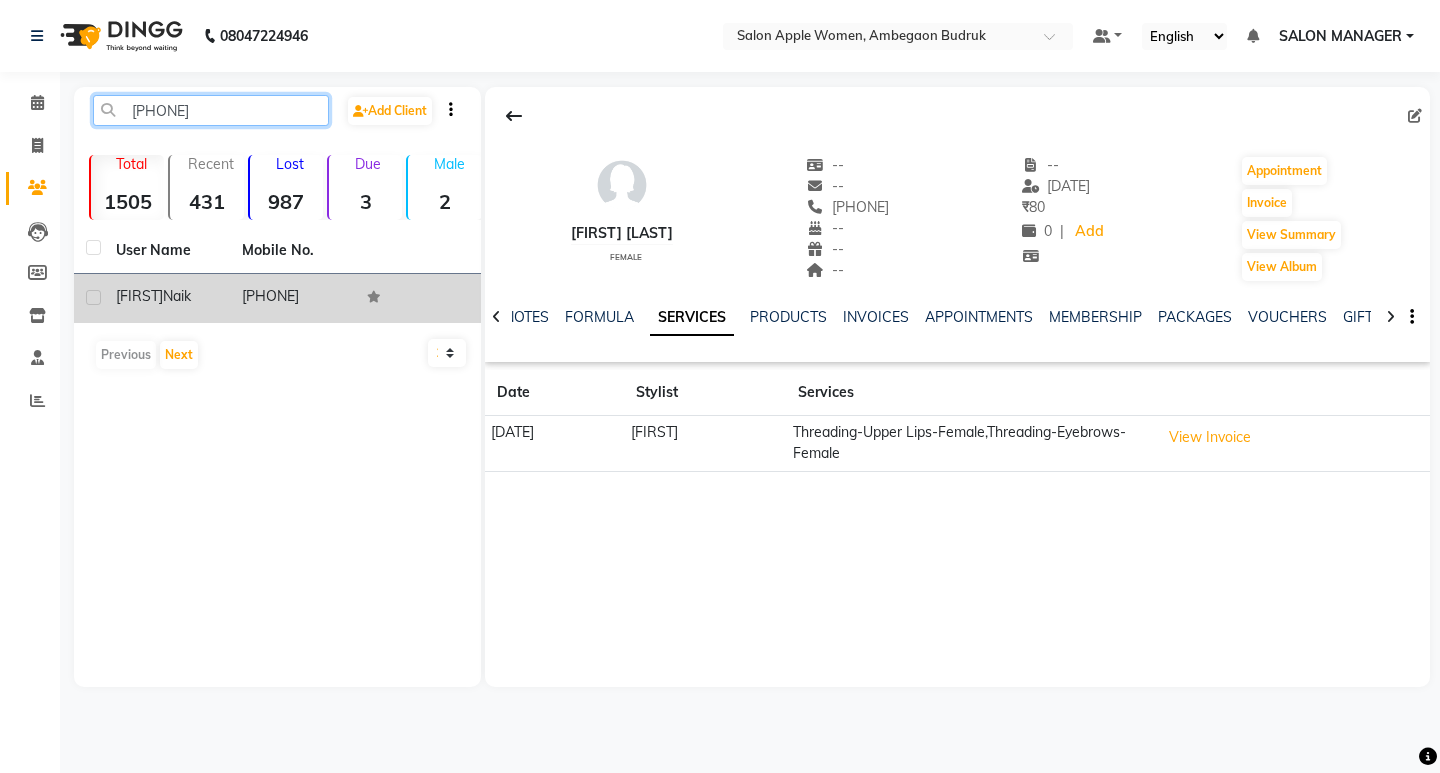 type on "[PHONE]" 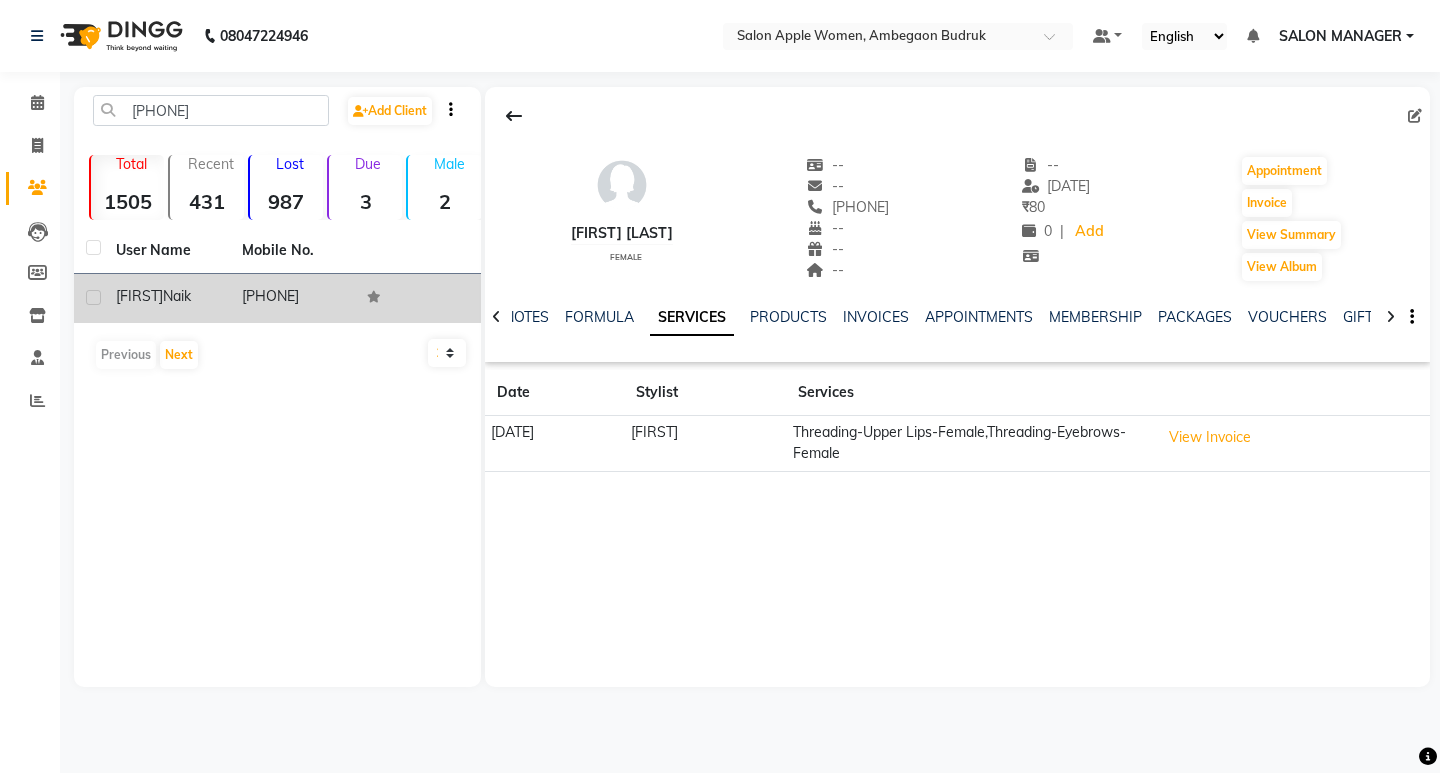 click on "Naik" 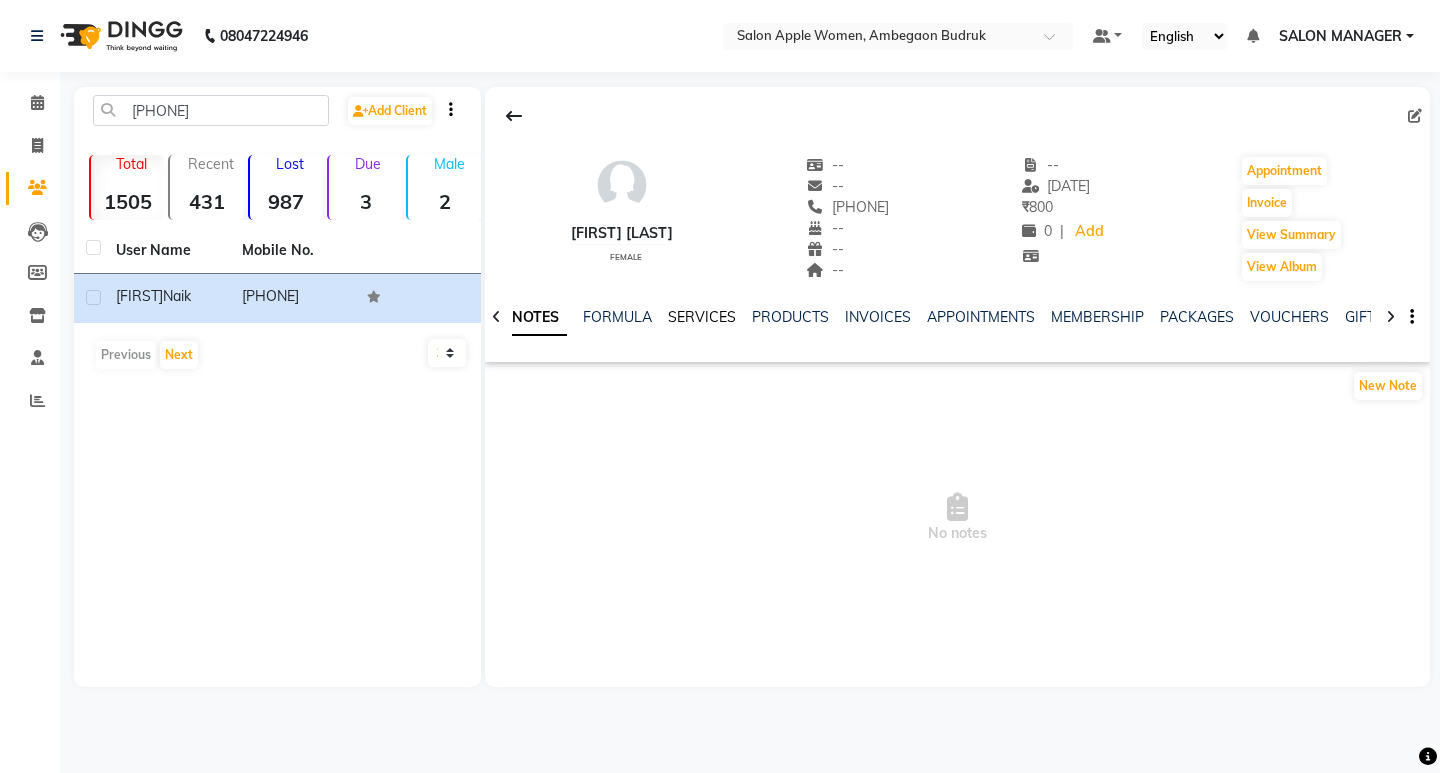 click on "SERVICES" 